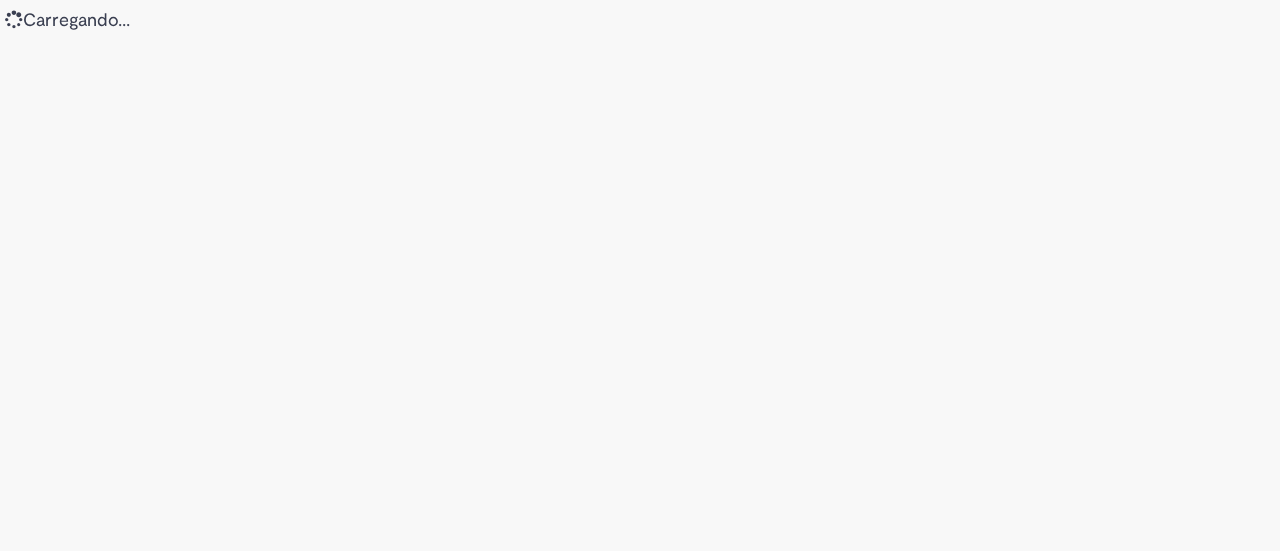 scroll, scrollTop: 0, scrollLeft: 0, axis: both 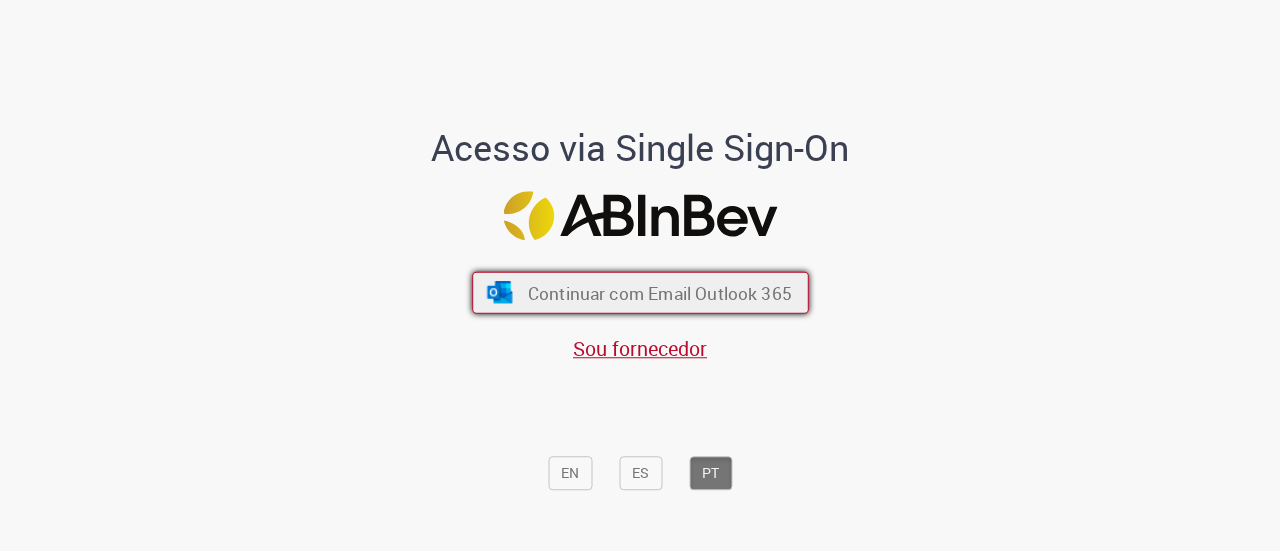 click on "Continuar com Email Outlook 365" at bounding box center [659, 292] 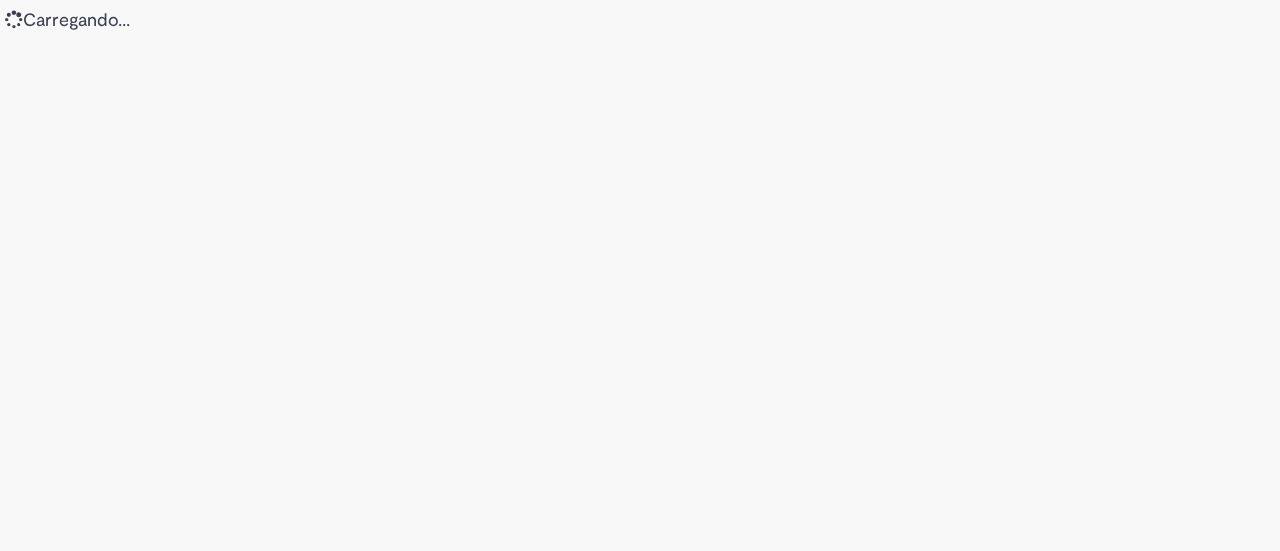 scroll, scrollTop: 0, scrollLeft: 0, axis: both 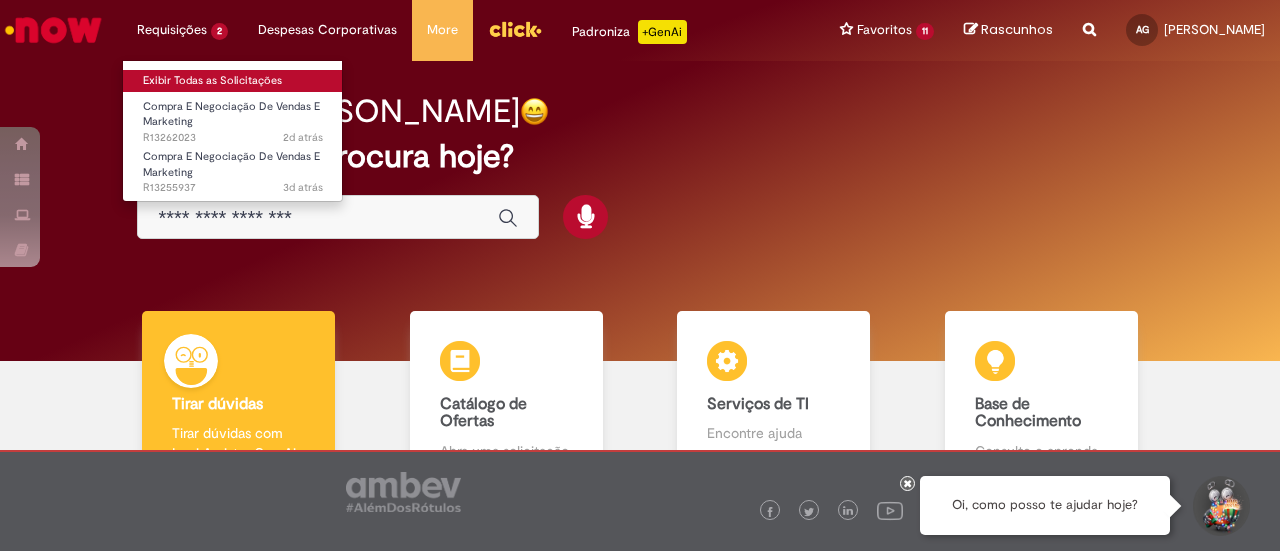 click on "Exibir Todas as Solicitações" at bounding box center (233, 81) 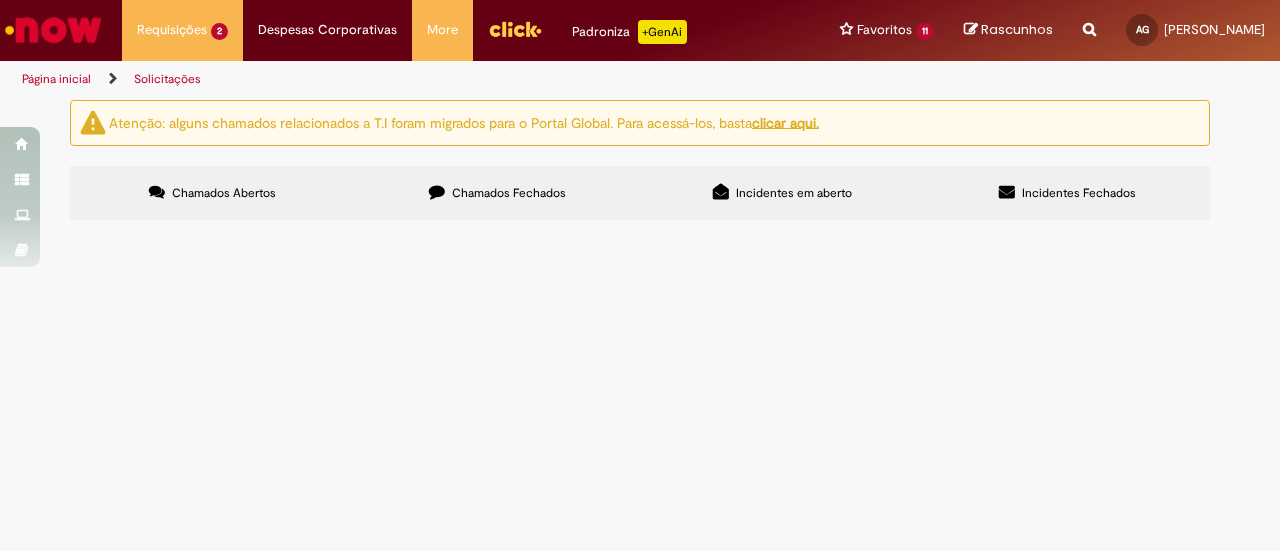 click on "Compra E Negociação De Vendas E Marketing" at bounding box center [0, 0] 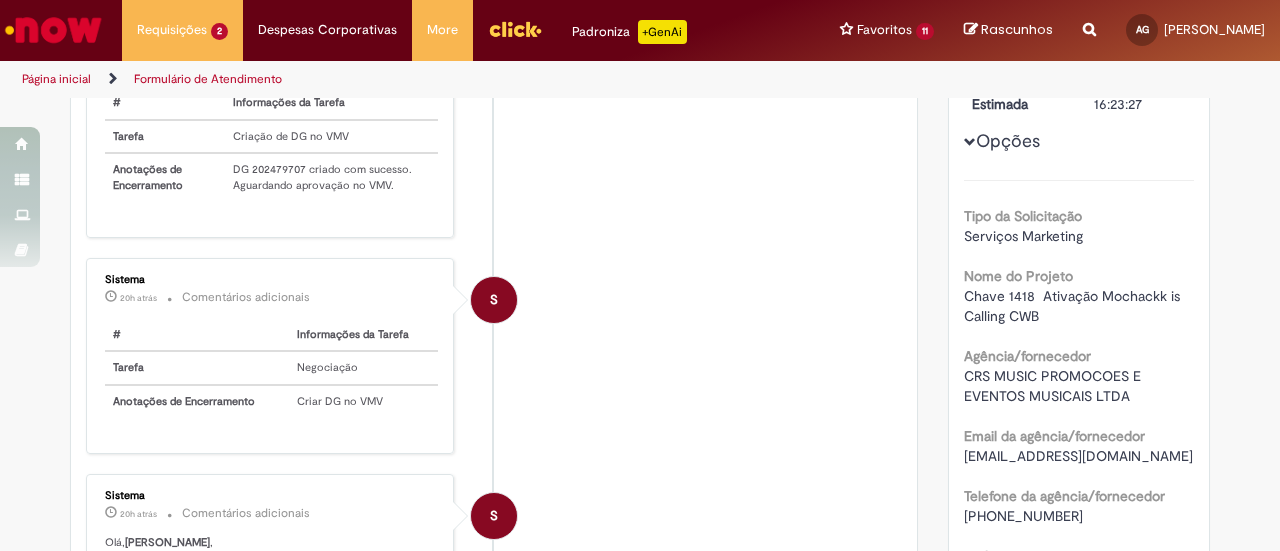 scroll, scrollTop: 200, scrollLeft: 0, axis: vertical 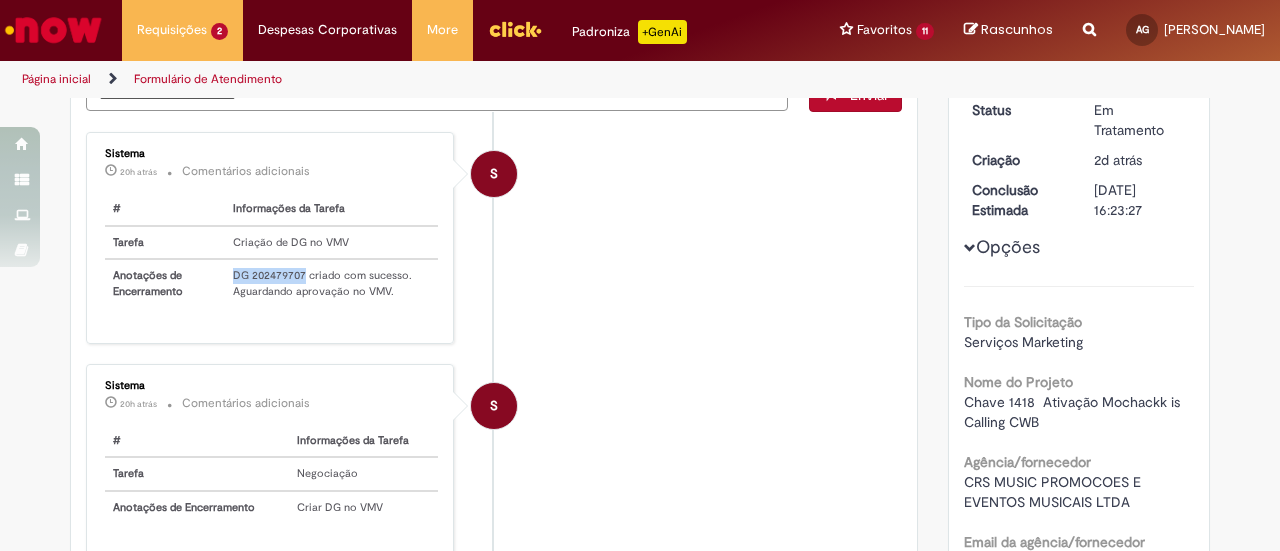 drag, startPoint x: 294, startPoint y: 273, endPoint x: 223, endPoint y: 279, distance: 71.25307 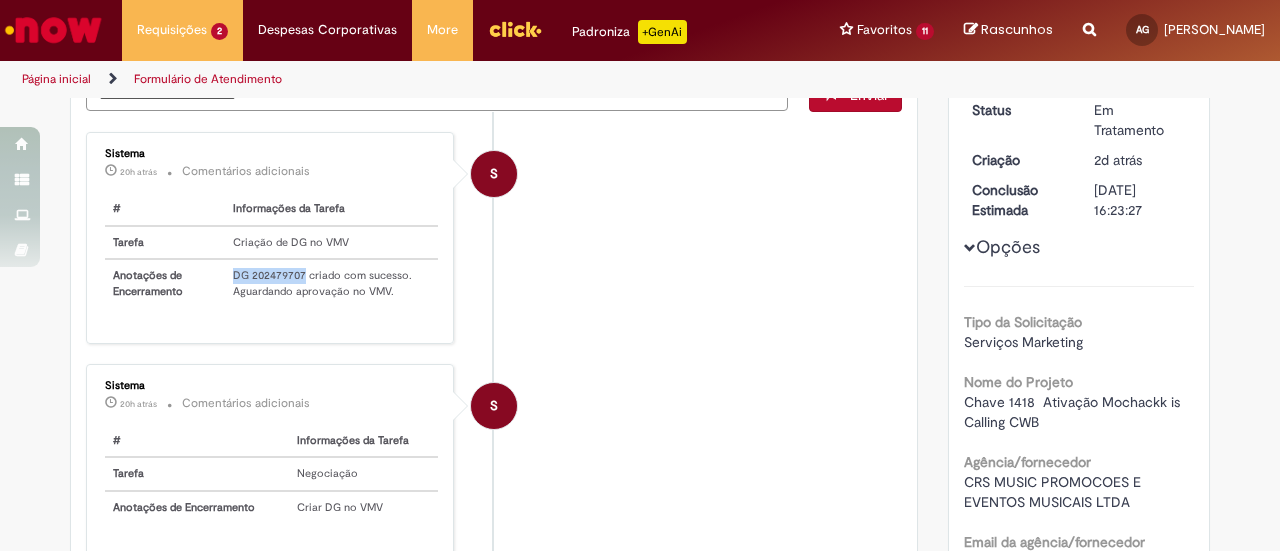 copy on "DG 202479707" 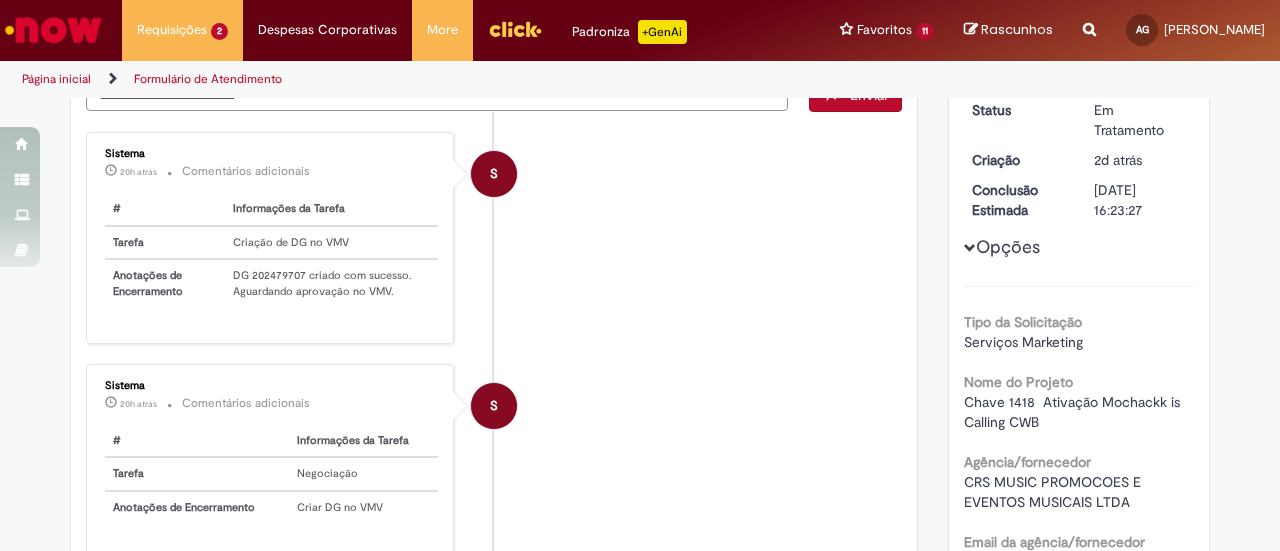 click on "DG 202479707 criado com sucesso. Aguardando aprovação no VMV." at bounding box center (331, 283) 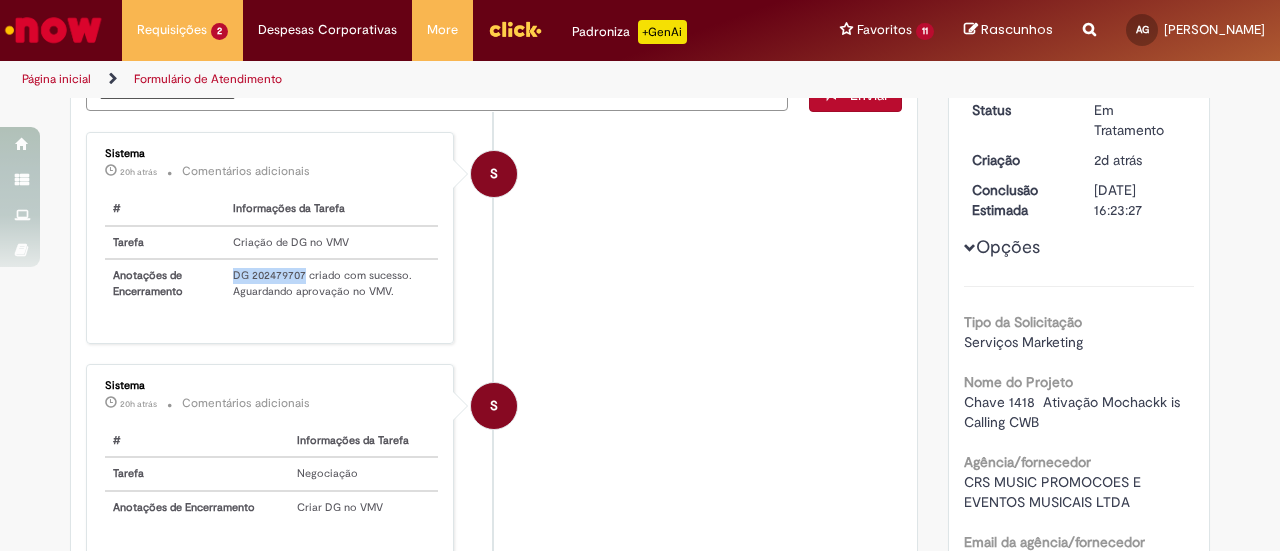drag, startPoint x: 225, startPoint y: 270, endPoint x: 293, endPoint y: 270, distance: 68 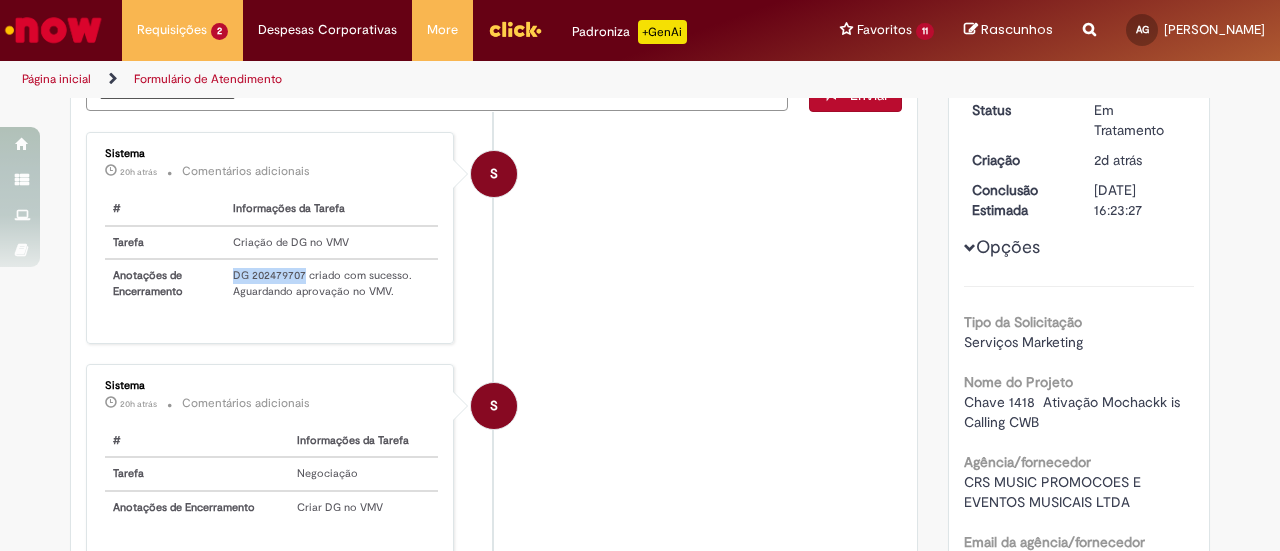 copy on "DG 202479707" 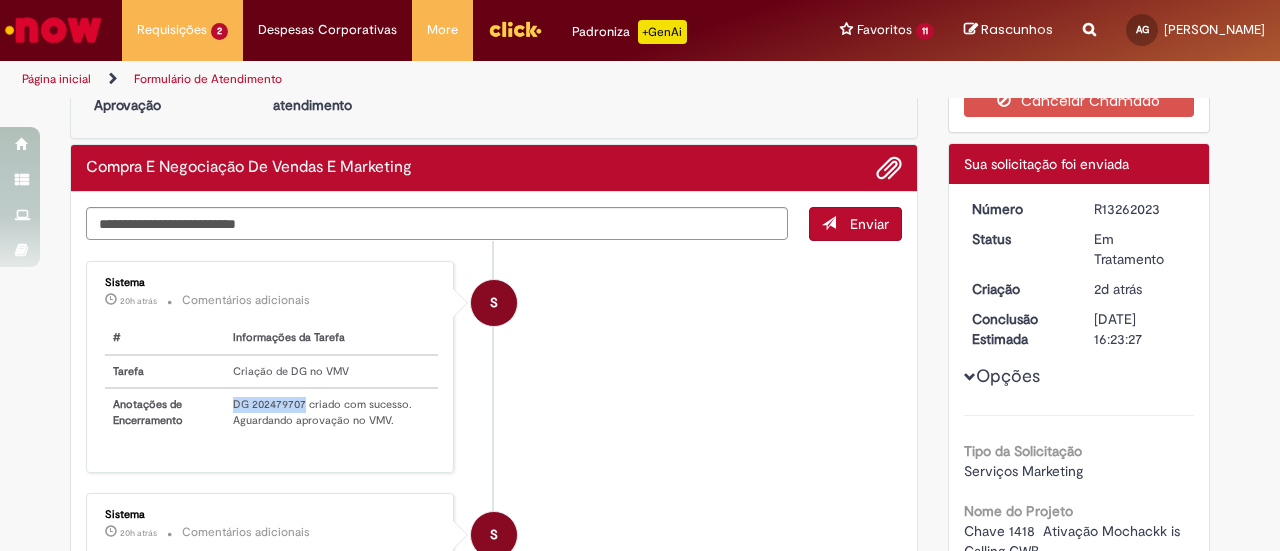 scroll, scrollTop: 0, scrollLeft: 0, axis: both 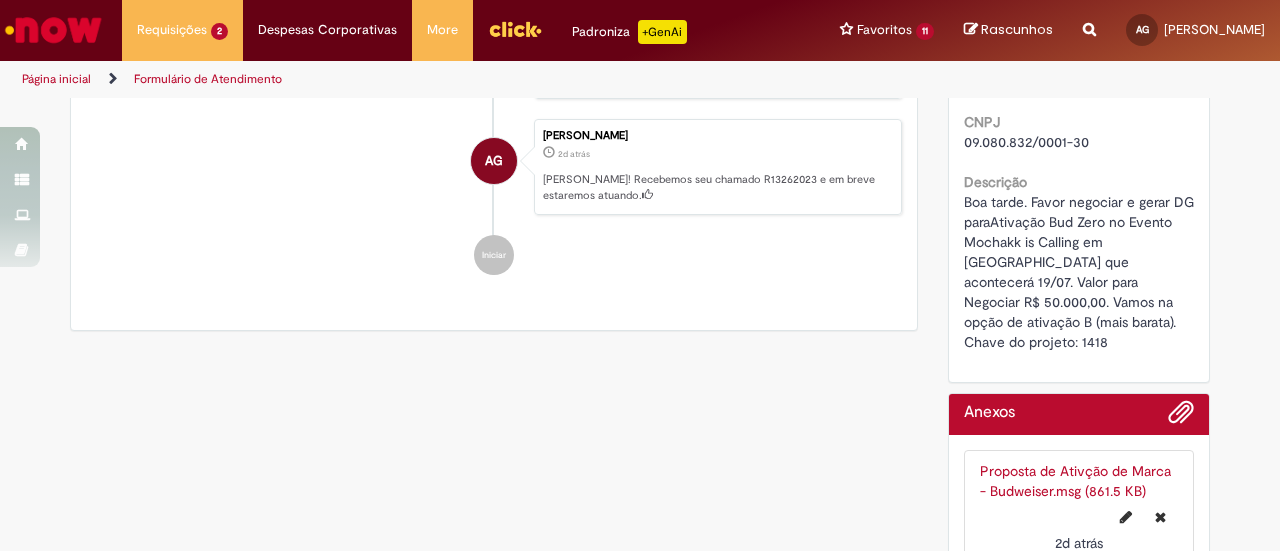 click on "Boa tarde. Favor negociar e gerar DG paraAtivação Bud Zero no Evento Mochakk is Calling em [GEOGRAPHIC_DATA] que acontecerá 19/07. Valor para Negociar R$ 50.000,00. Vamos na opção de ativação B (mais barata). Chave do projeto: 1418" at bounding box center [1081, 272] 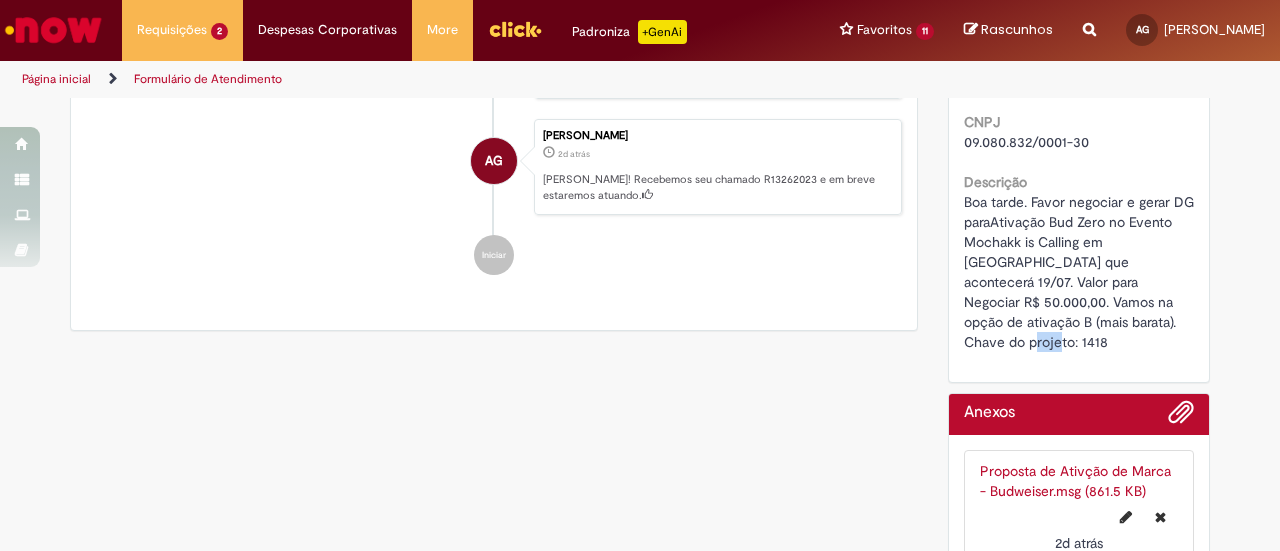drag, startPoint x: 1072, startPoint y: 319, endPoint x: 1093, endPoint y: 318, distance: 21.023796 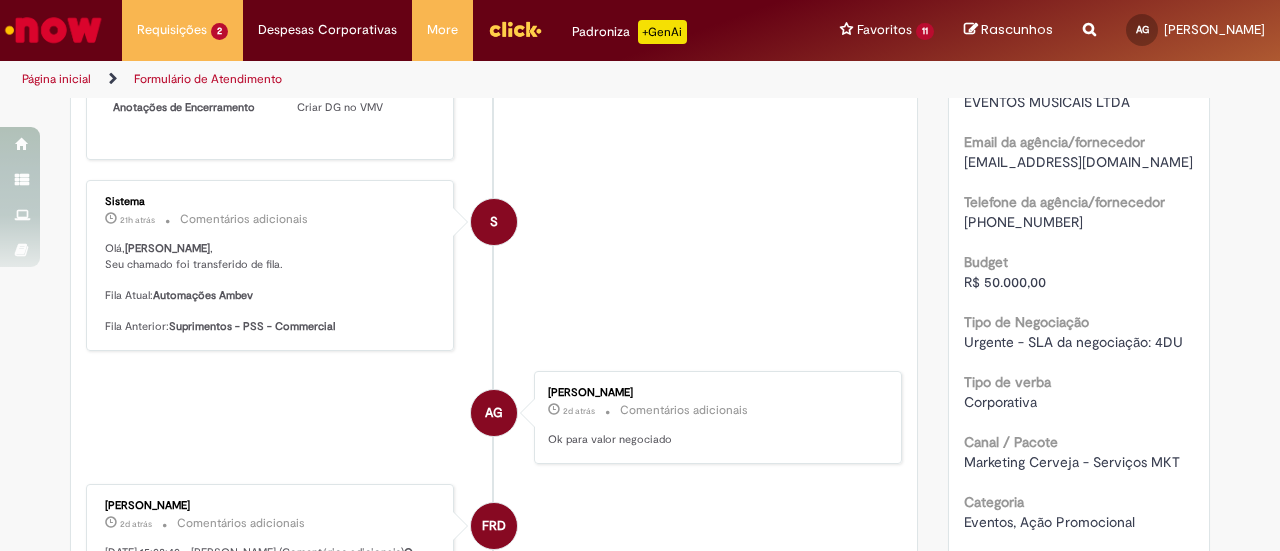 scroll, scrollTop: 100, scrollLeft: 0, axis: vertical 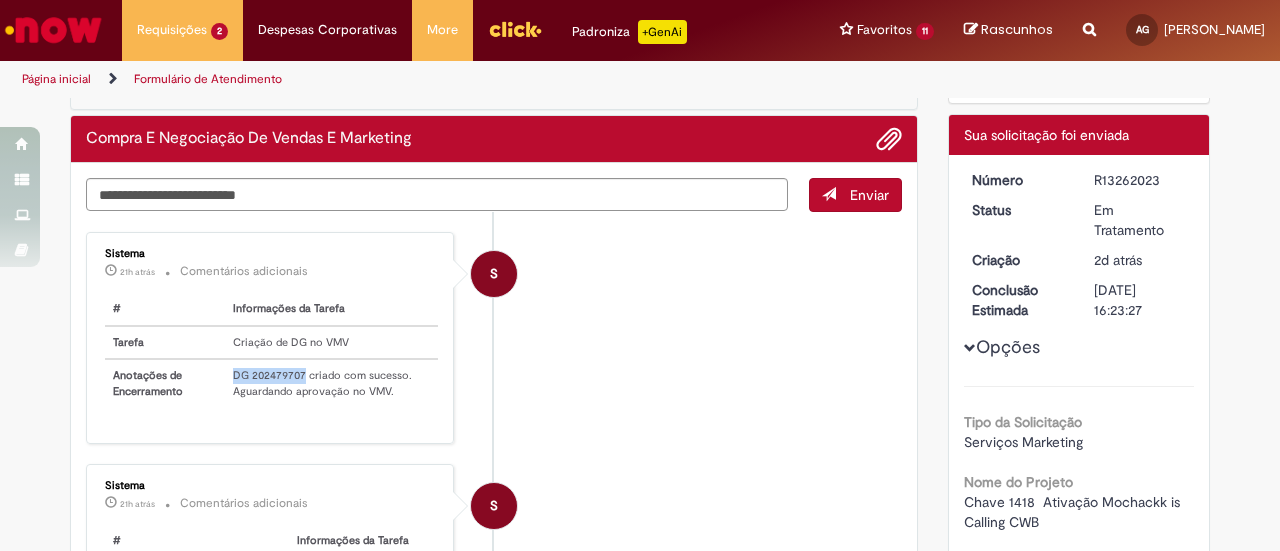 drag, startPoint x: 224, startPoint y: 371, endPoint x: 293, endPoint y: 373, distance: 69.02898 